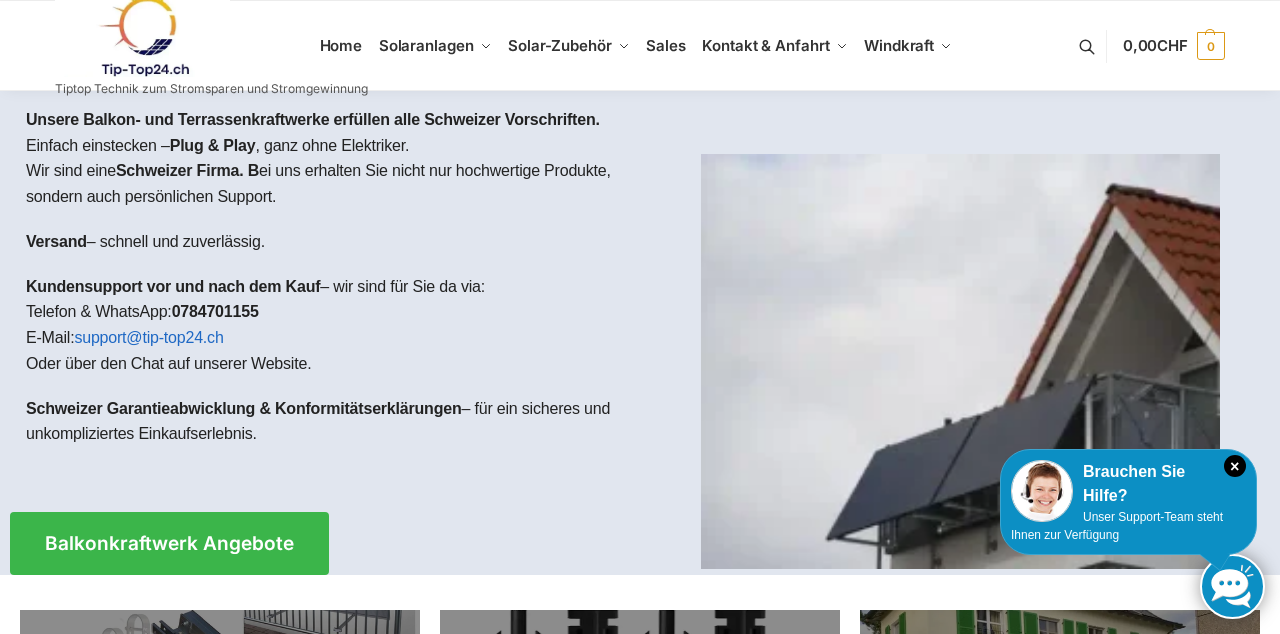 scroll, scrollTop: 0, scrollLeft: 0, axis: both 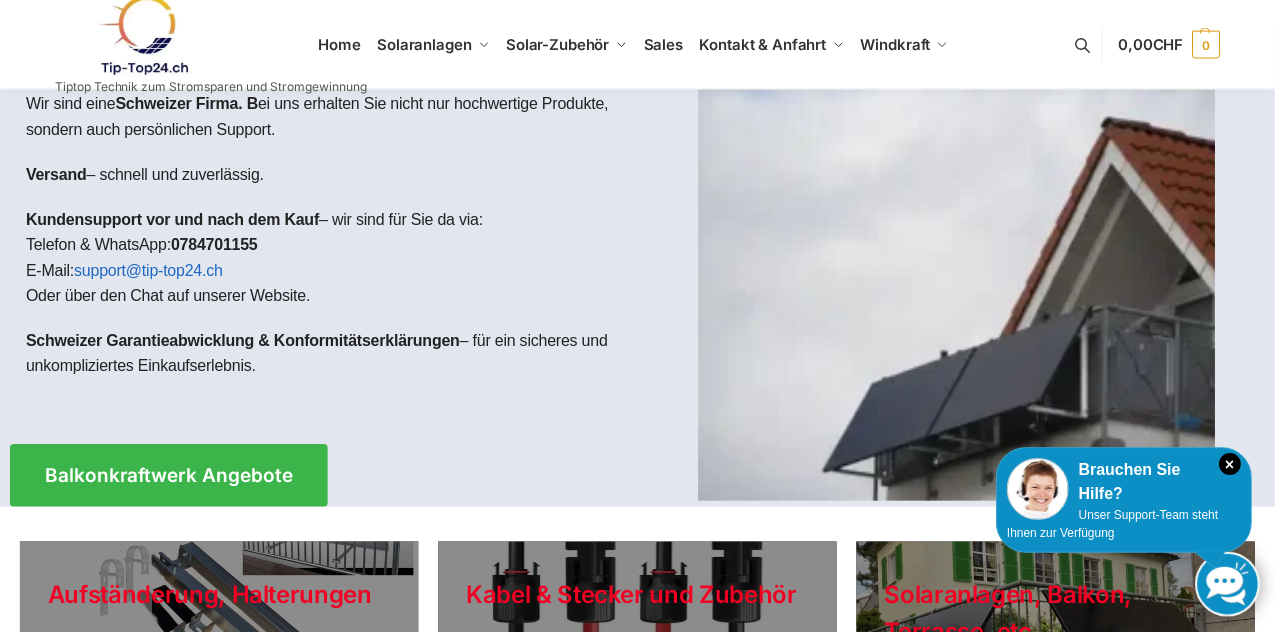 click at bounding box center (960, 298) 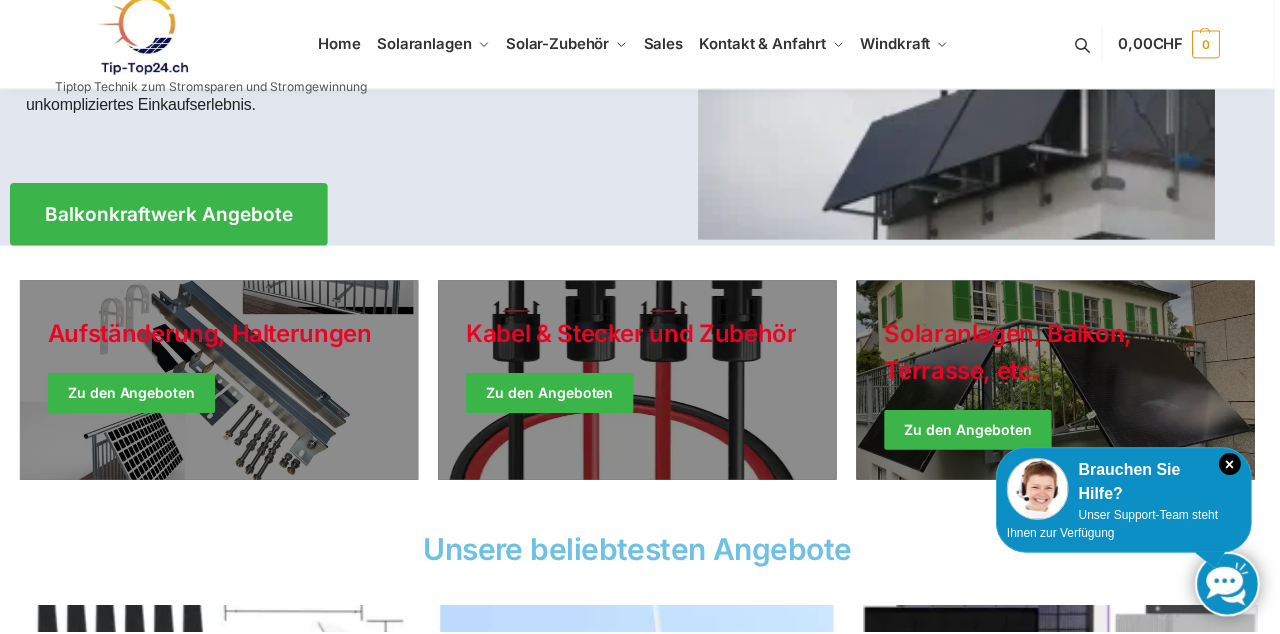 scroll, scrollTop: 341, scrollLeft: 0, axis: vertical 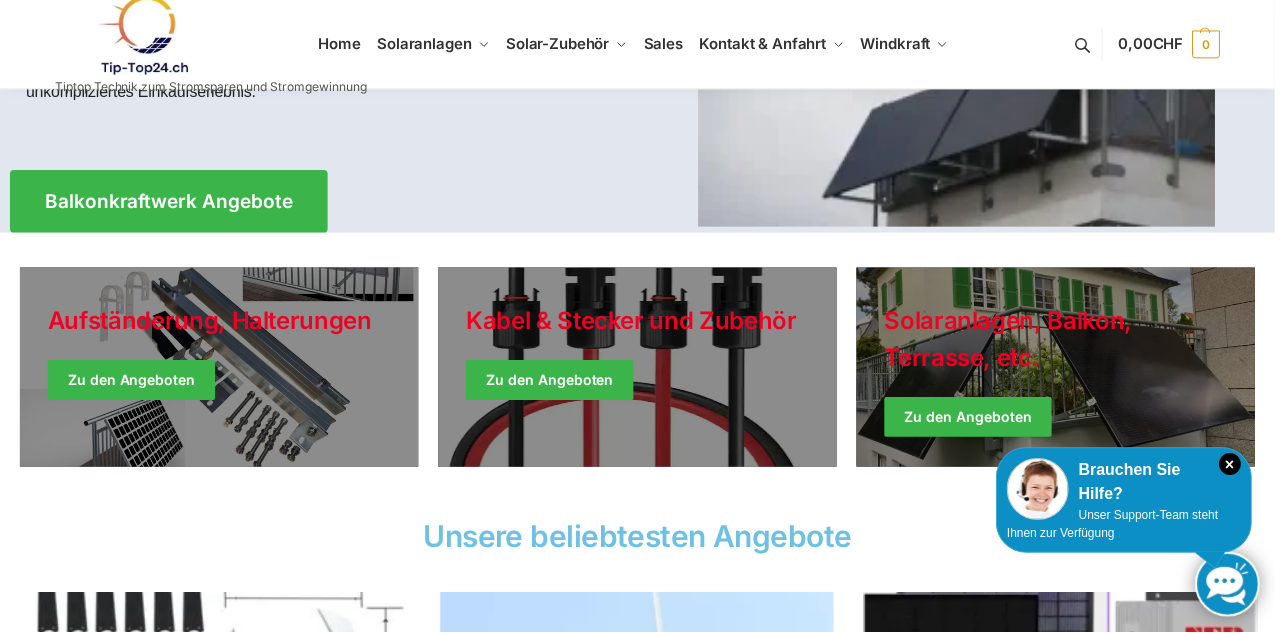 click on "×" at bounding box center [1235, 466] 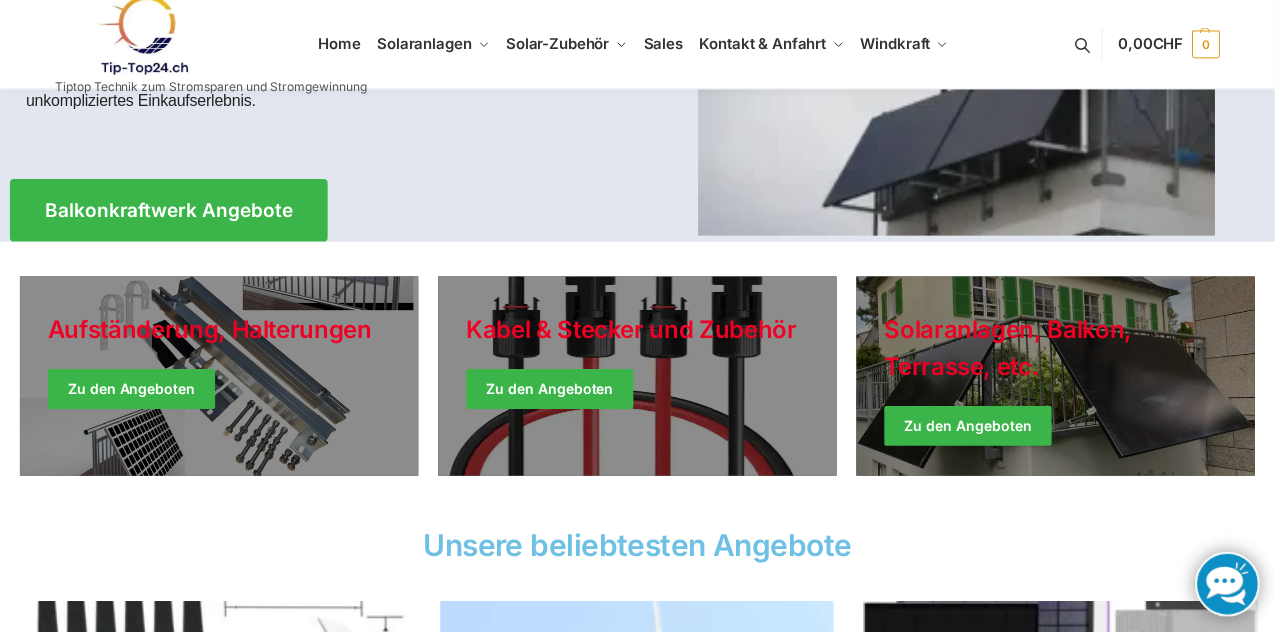 scroll, scrollTop: 333, scrollLeft: 0, axis: vertical 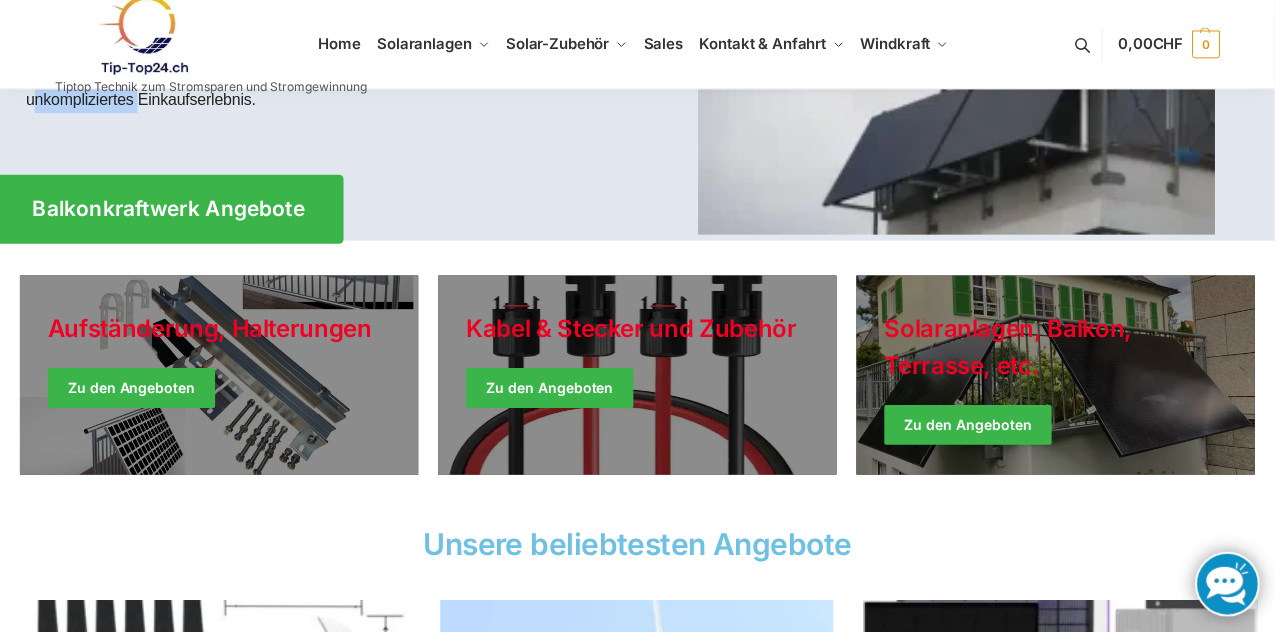 click on "Balkonkraftwerk Angebote" at bounding box center [169, 210] 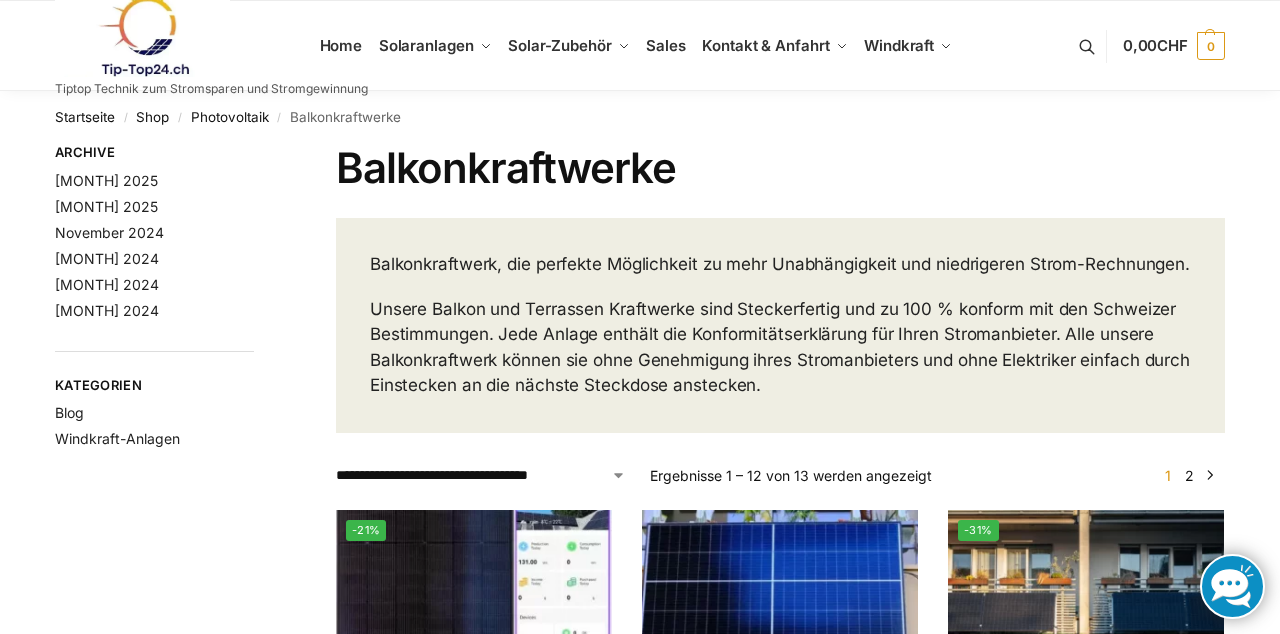 scroll, scrollTop: 0, scrollLeft: 0, axis: both 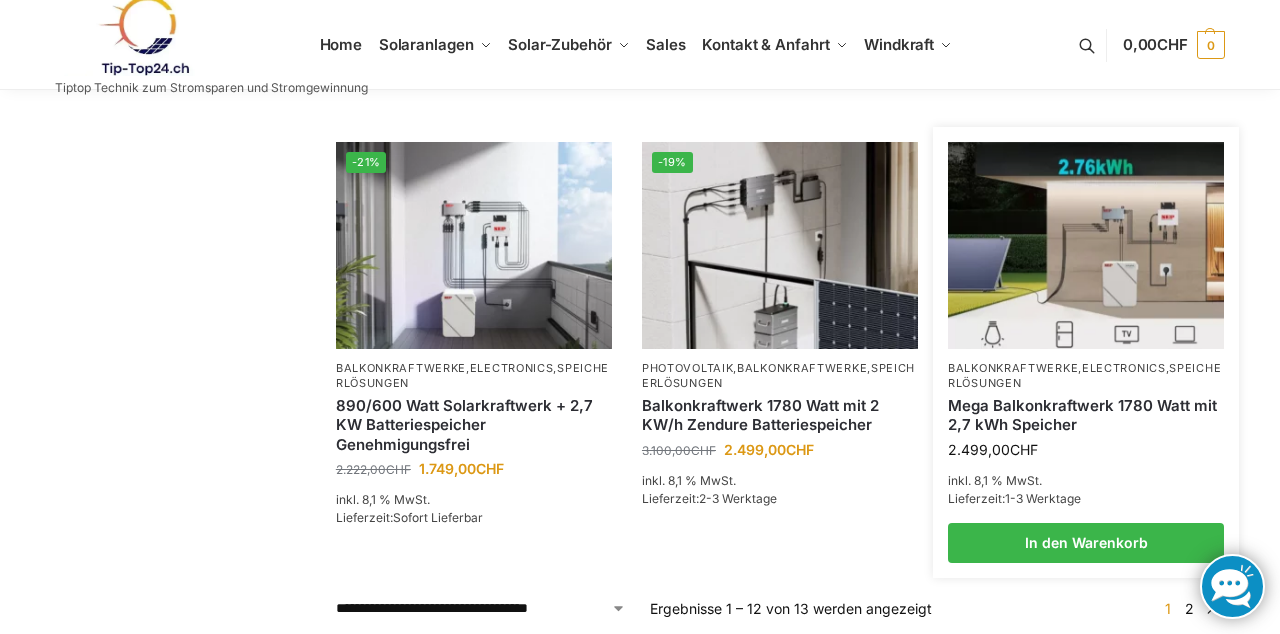 click at bounding box center (1086, 245) 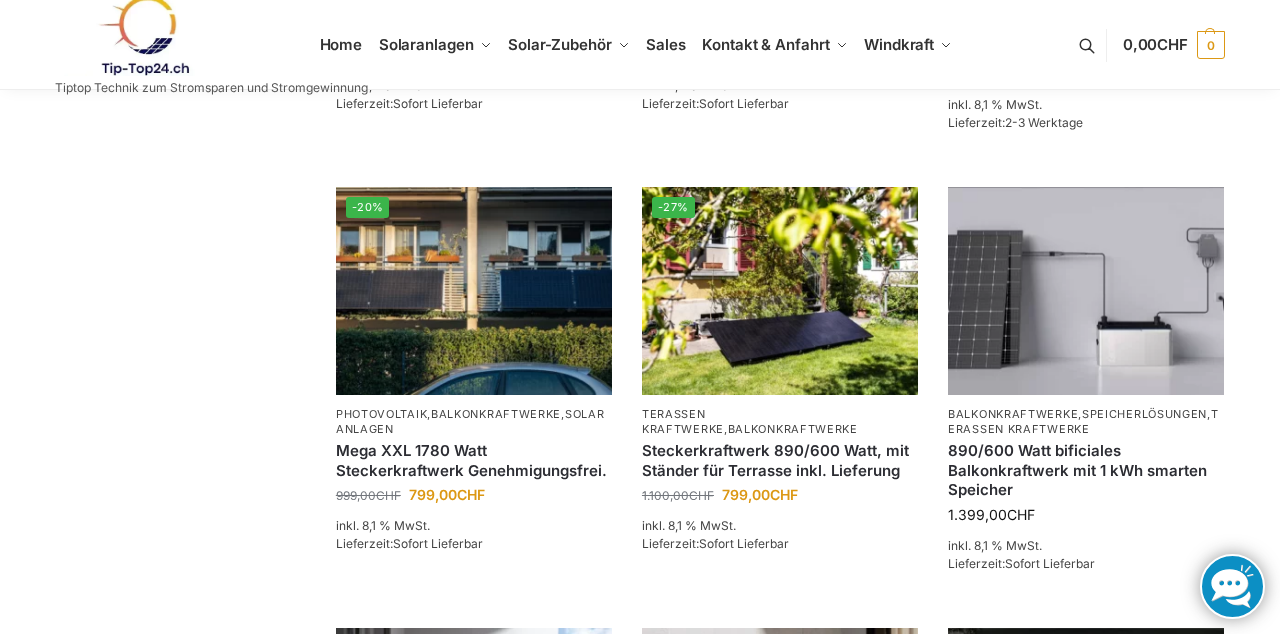 scroll, scrollTop: 1190, scrollLeft: 0, axis: vertical 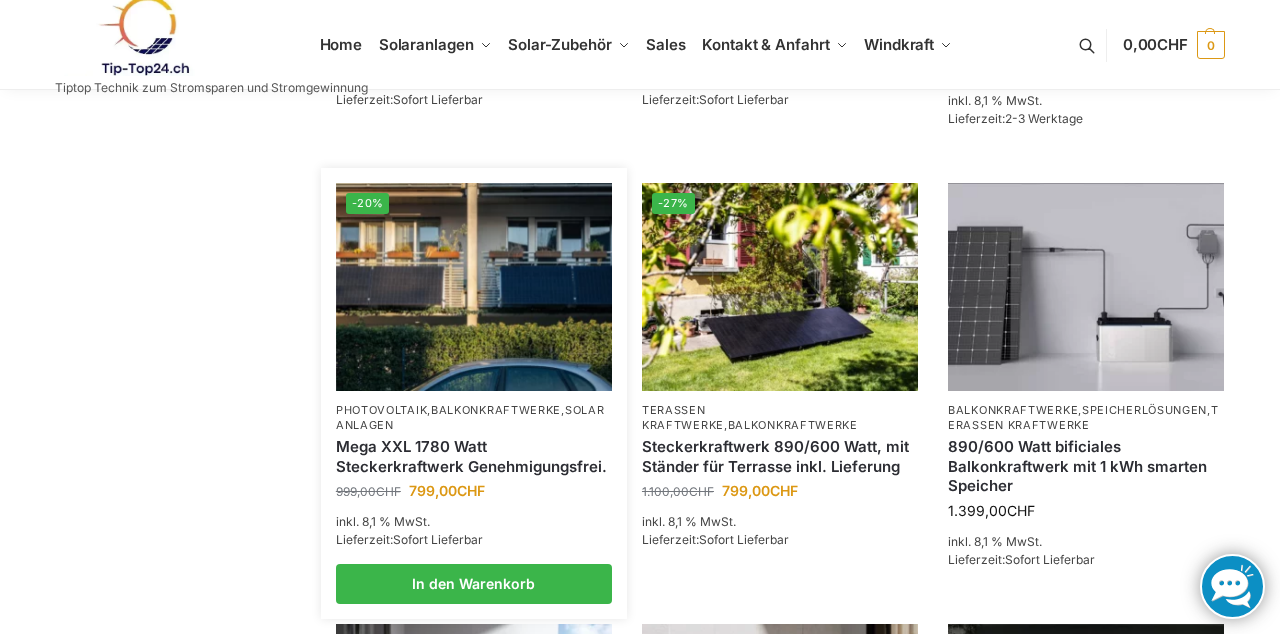 click at bounding box center (474, 286) 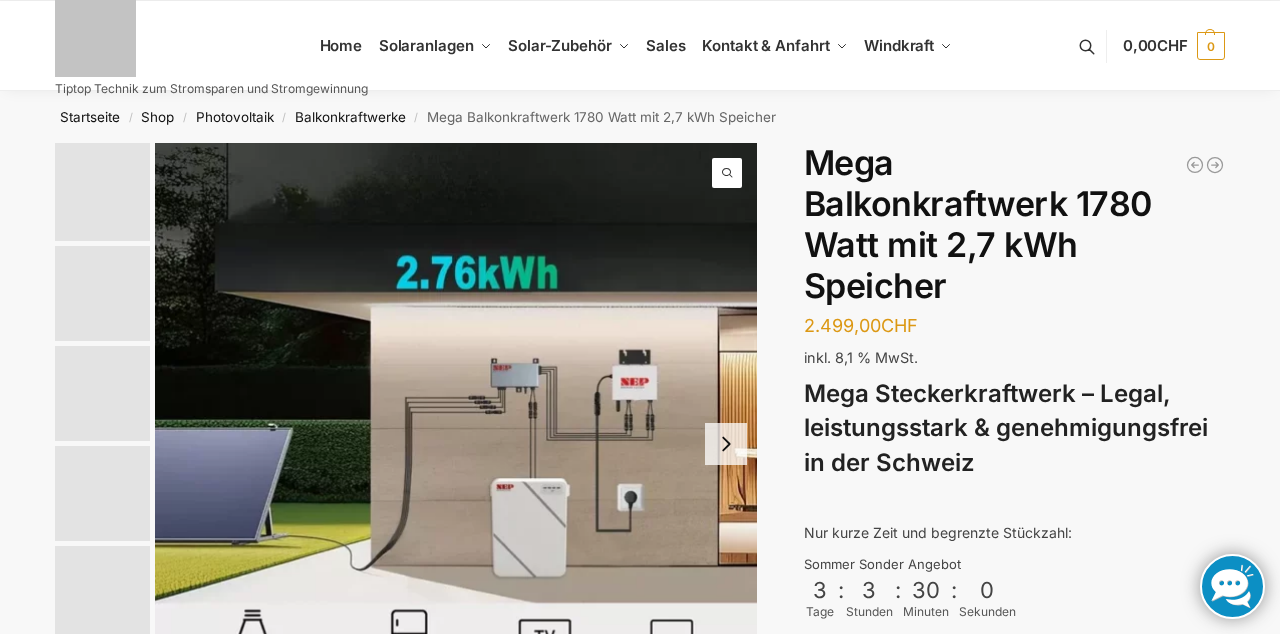 scroll, scrollTop: 0, scrollLeft: 0, axis: both 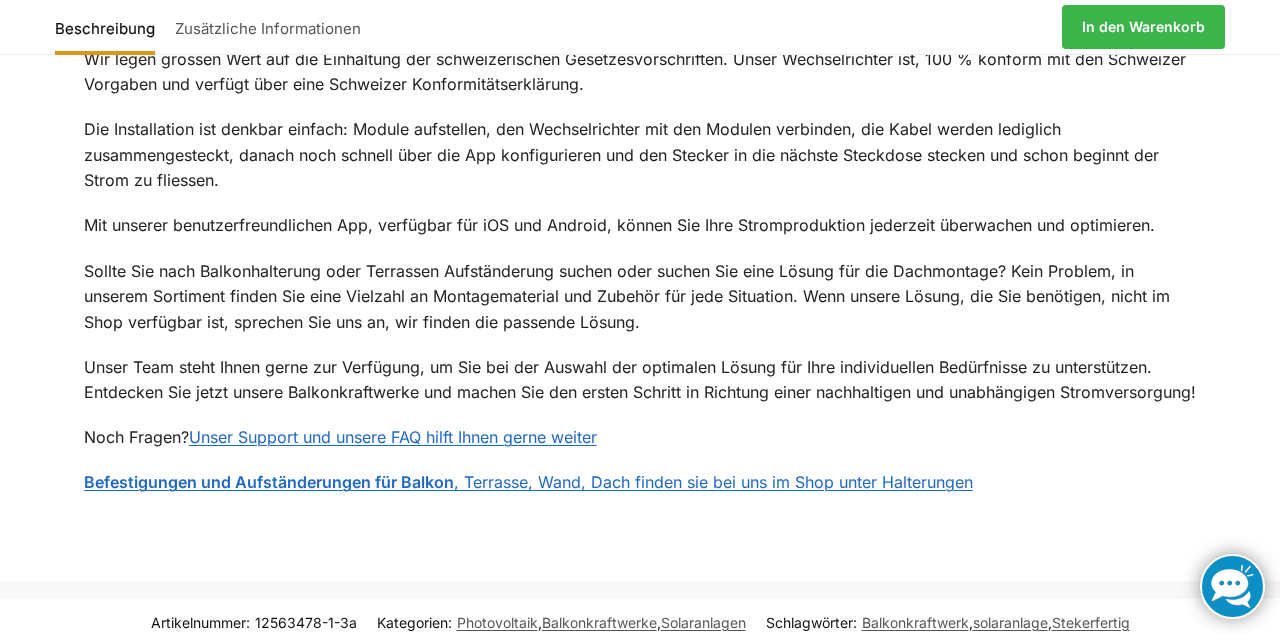 click on "Befestigungen und Aufständerungen für Balkon" at bounding box center [269, 482] 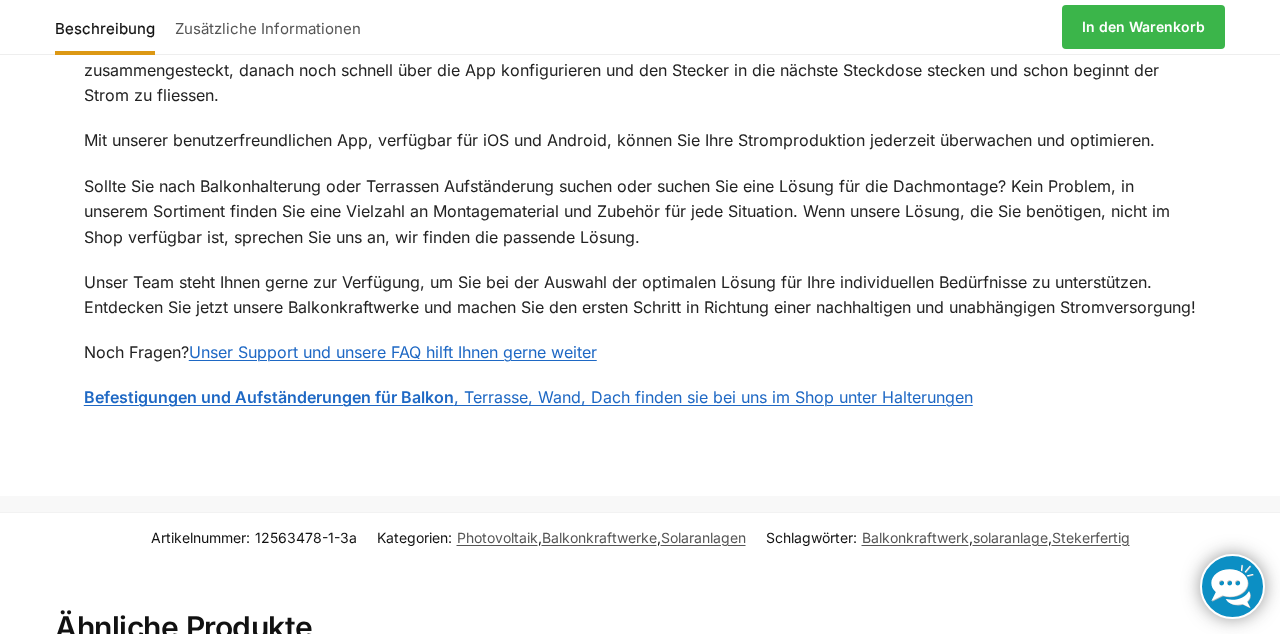 scroll, scrollTop: 2732, scrollLeft: 0, axis: vertical 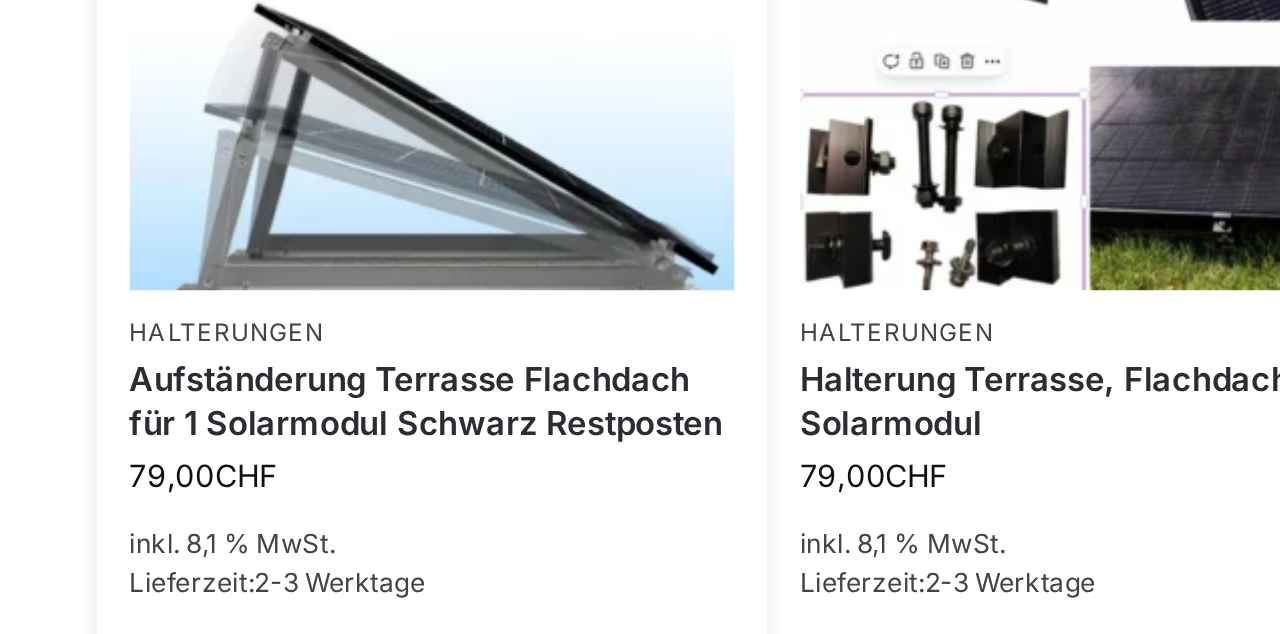 click at bounding box center (474, 372) 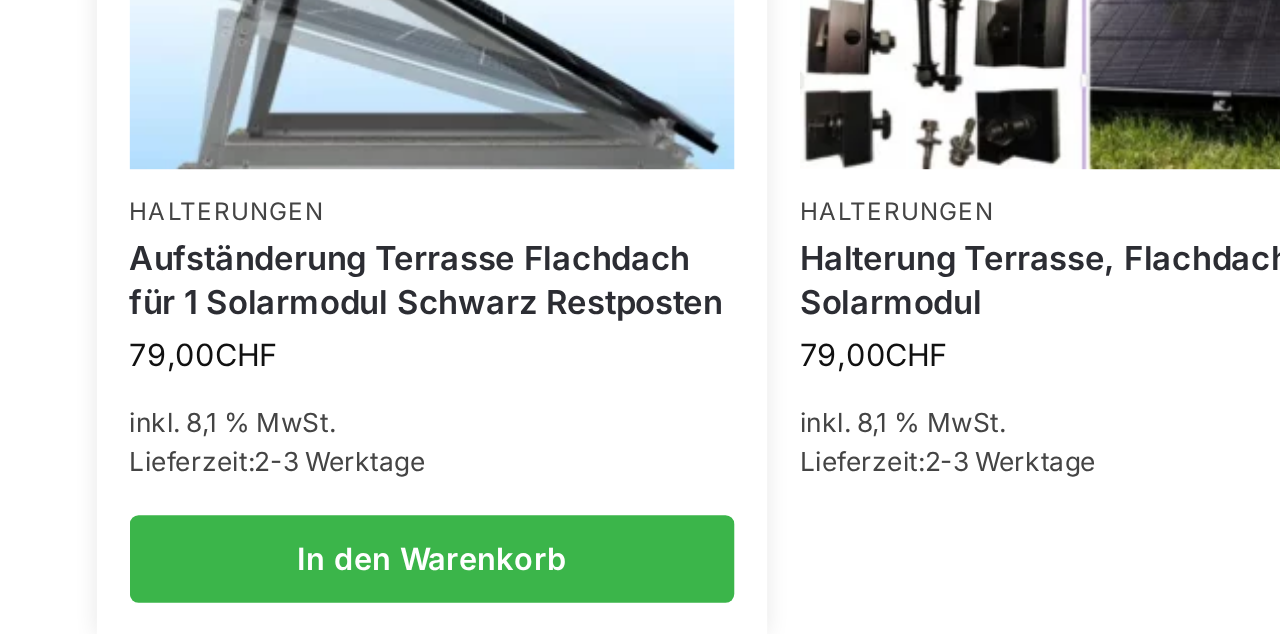 scroll, scrollTop: 1697, scrollLeft: 0, axis: vertical 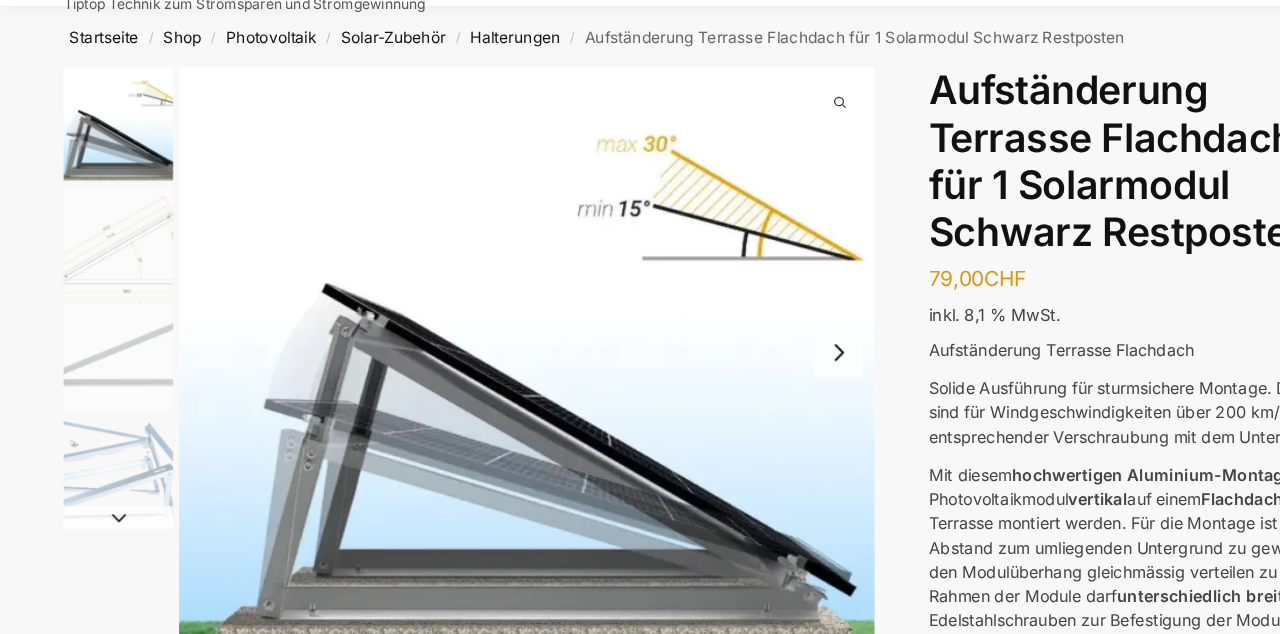 click at bounding box center [102, 208] 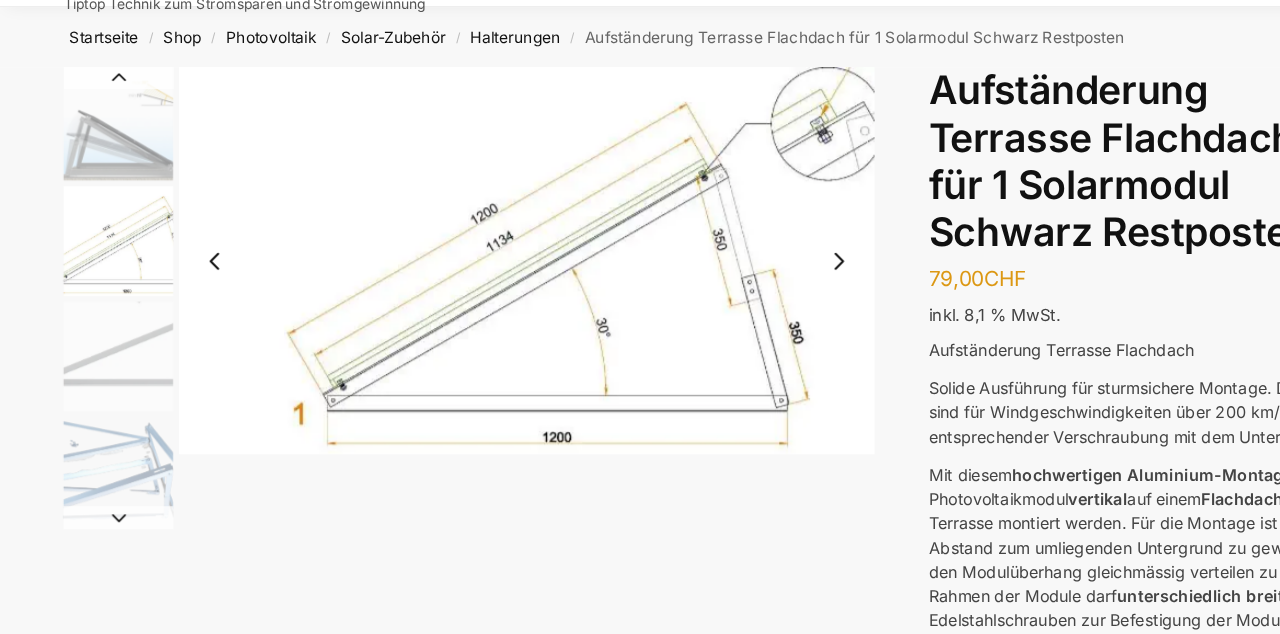 click at bounding box center (102, 308) 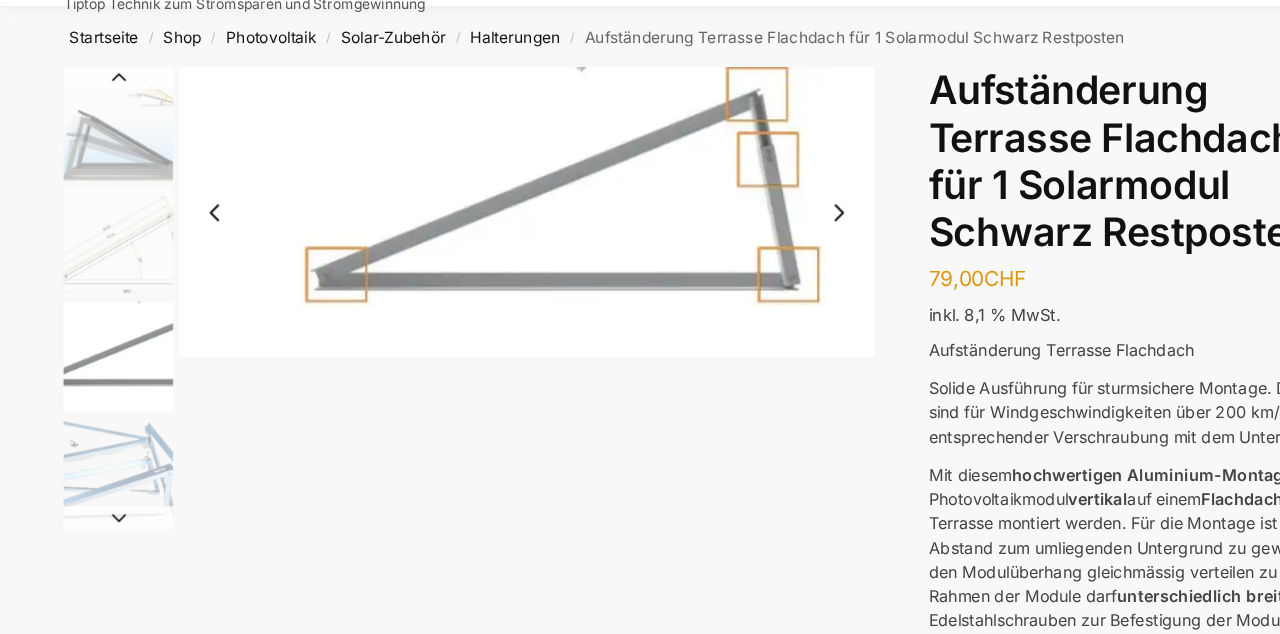 click at bounding box center [102, 408] 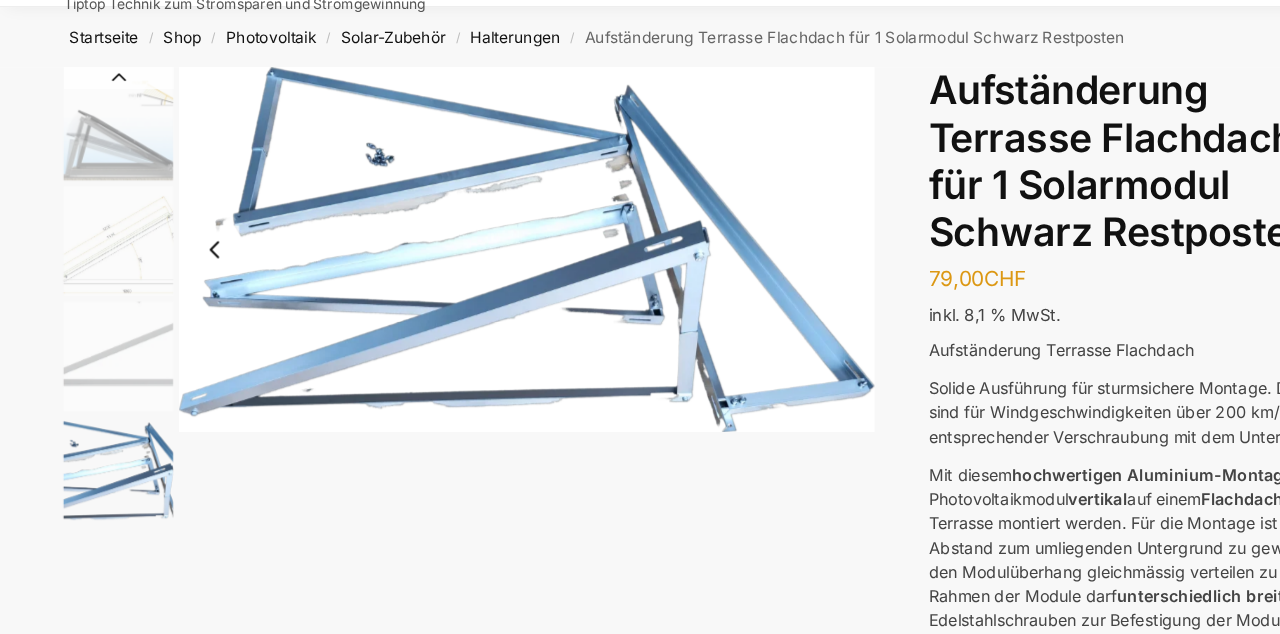 click at bounding box center (102, 408) 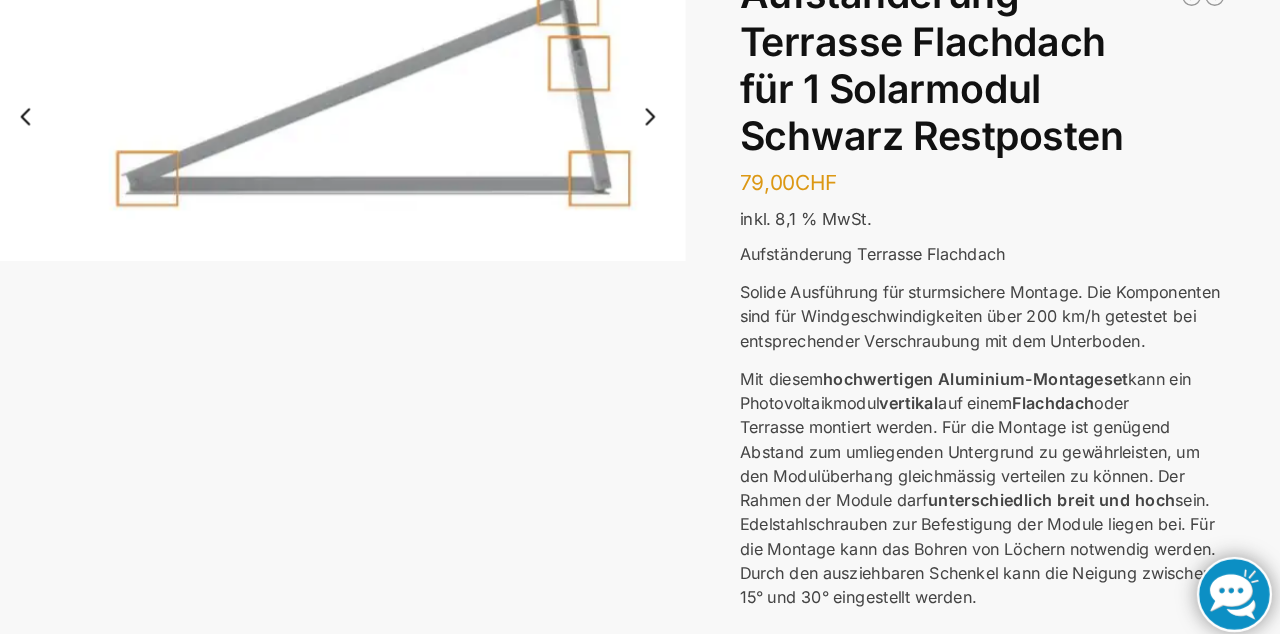 scroll, scrollTop: 95, scrollLeft: 0, axis: vertical 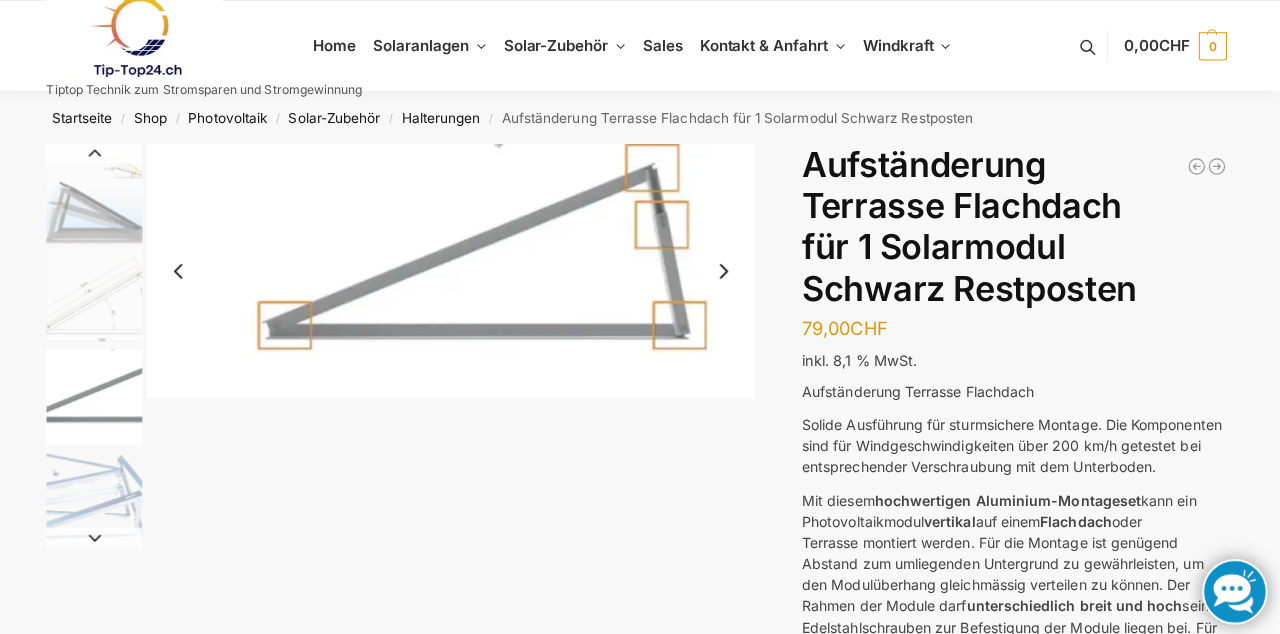click on "Beschreibung
Zusätzliche Informationen
79,00  CHF
In den Warenkorb
Halterung für 2 Photovoltaikmodule verstellbar
79,00  CHF
Aufständerung Terrasse Flachdach
59,00  CHF
Aufständerung Terrasse Flachdach für 1 Solarmodul Schwarz Restposten 79,00  CHF
inkl. 8,1 % MwSt. Aufständerung Terrasse Flachdach Solide Ausführung für sturmsichere Montage. Die Komponenten sind für Windgeschwindigkeiten über 200 km/h getestet bei entsprechender Verschraubung mit dem Unterboden. Mit diesem  hochwertigen Aluminium-Montageset  kann ein Photovoltaikmodul  vertikal  auf einem  Flachdach  oder Terrasse montiert werden. Für die Montage ist genügend Abstand zum umliegenden Untergrund zu gewährleisten, um den Modulüberhang gleichmässig verteilen zu können. Der Rahmen der Module darf  unterschiedlich breit und hoch
Lieferumfang" at bounding box center (640, 623) 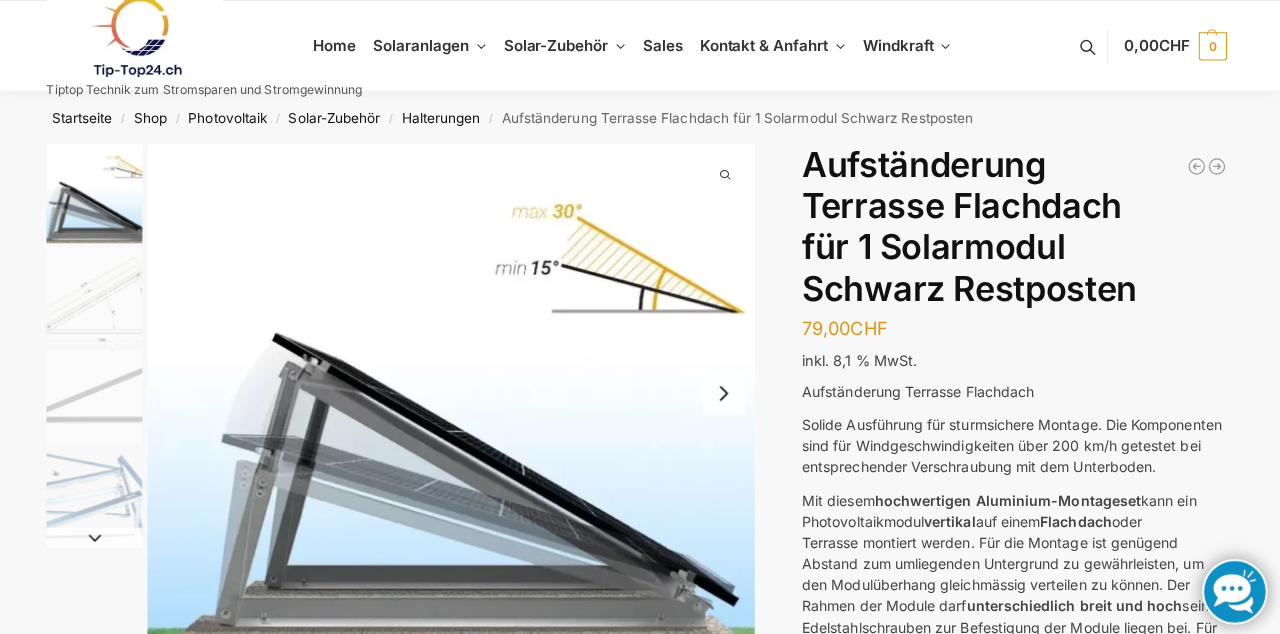 click on "Home Solaranlagen Balkonkraftwerke   Komplet-Sets mit Halterungen Balkon,Wand, Terrasse,Garten   Kompletsets Dach, Flachdach   Balkonkraftwerke mit Speicher Speicherlösungen   Solar-Zubehör Kabel Stecker   Halterungen   Sales Kontakt & Anfahrt Häufige Fragen   Solar-Blog Windkraft 🌀 Kleinwindkraftanlagen in der Schweiz: Regulatorischer Rahmen & Genehmigungspflicht" at bounding box center [640, 46] 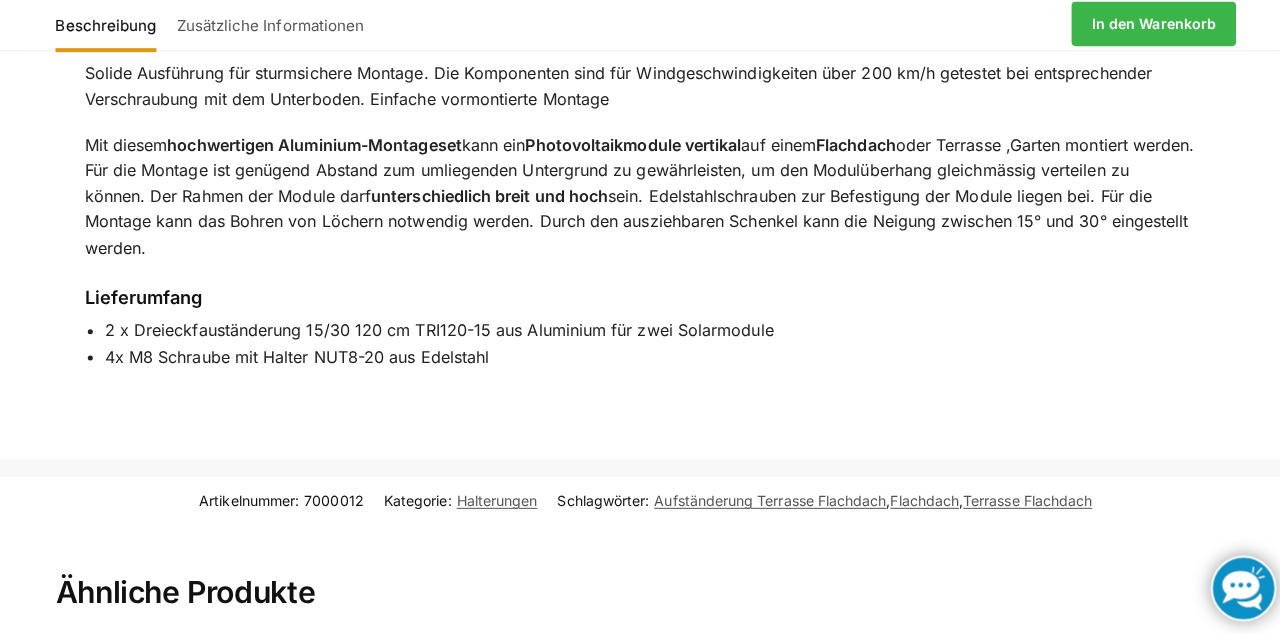 scroll, scrollTop: 1136, scrollLeft: 0, axis: vertical 